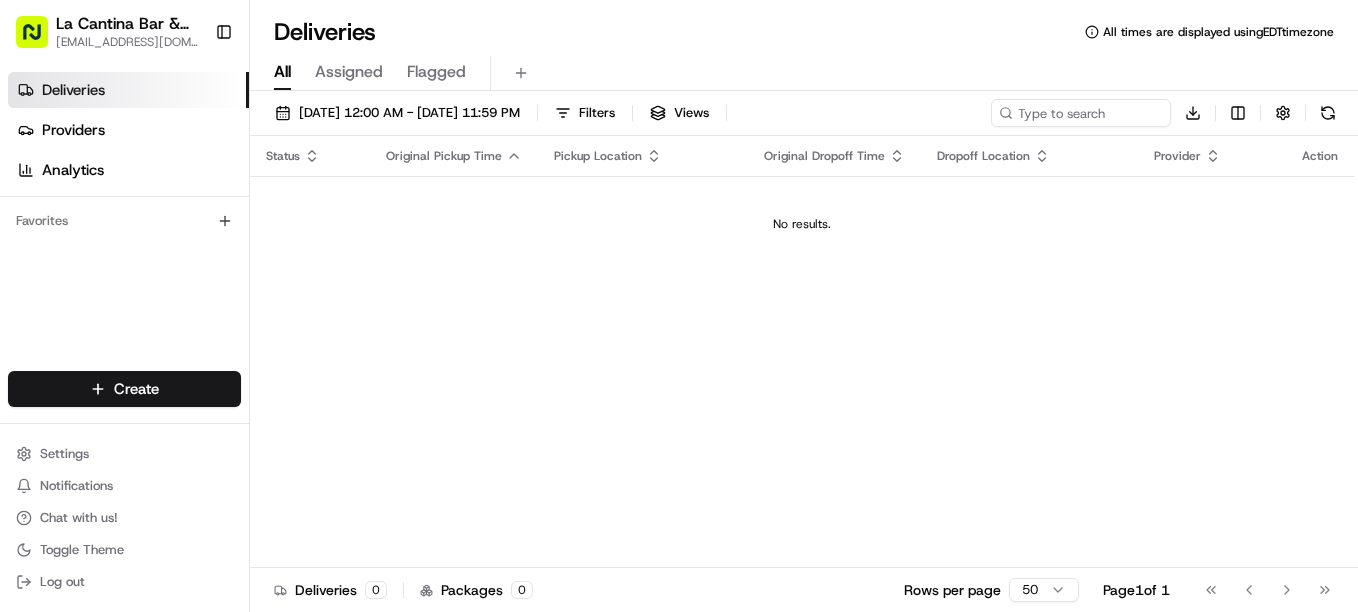 scroll, scrollTop: 0, scrollLeft: 0, axis: both 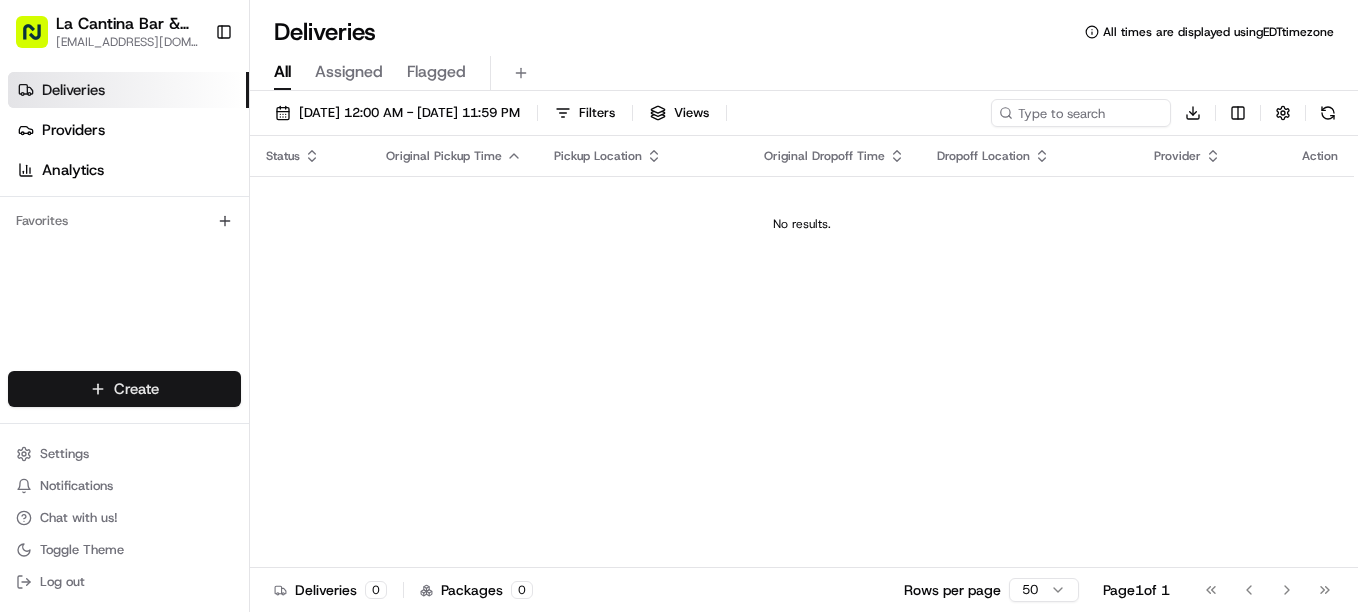 click on "La Cantina Bar & Grill lacantinabargrill@gmail.com Toggle Sidebar Deliveries Providers Analytics Favorites Main Menu Members & Organization Organization Users Roles Preferences Customization Tracking Orchestration Automations Dispatch Strategy Locations Pickup Locations Dropoff Locations Billing Billing Refund Requests Integrations Notification Triggers Webhooks API Keys Request Logs Create Settings Notifications Chat with us! Toggle Theme Log out Deliveries All times are displayed using  EDT  timezone All Assigned Flagged 07/12/2025 12:00 AM - 07/12/2025 11:59 PM Filters Views Download Status Original Pickup Time Pickup Location Original Dropoff Time Dropoff Location Provider Action No results. Deliveries 0 Packages 0 Rows per page 50 Page  1  of   1 Go to first page Go to previous page Go to next page Go to last page
Create Create" at bounding box center [679, 306] 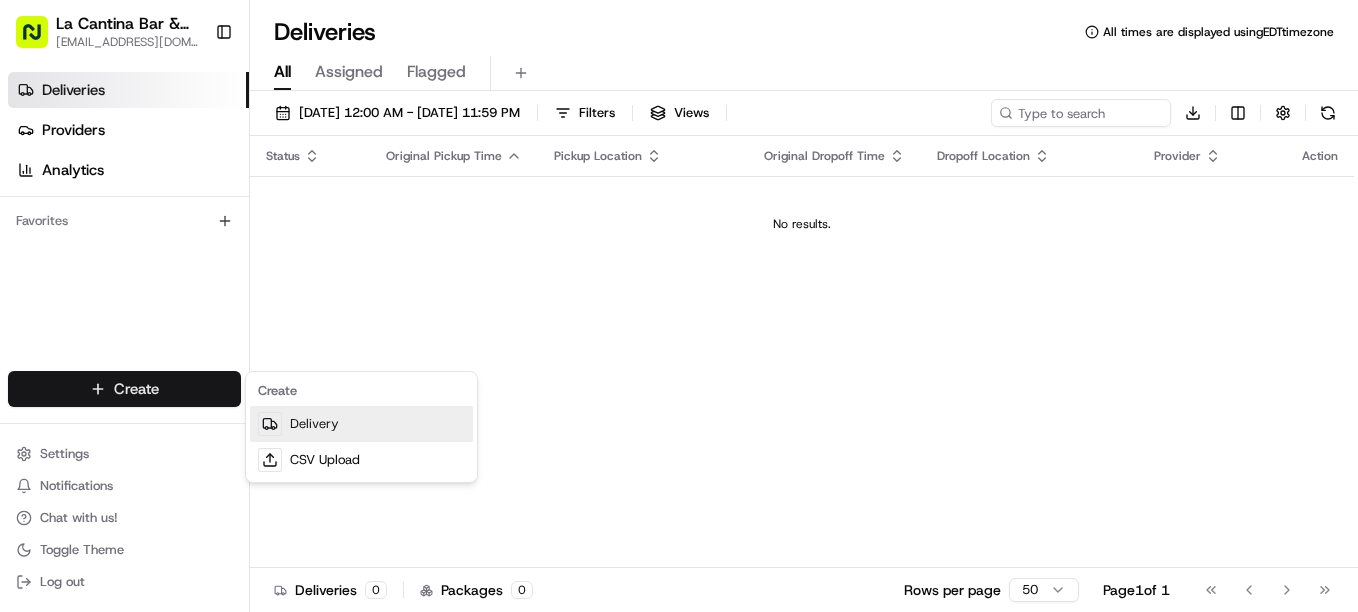 click on "Delivery" at bounding box center (361, 424) 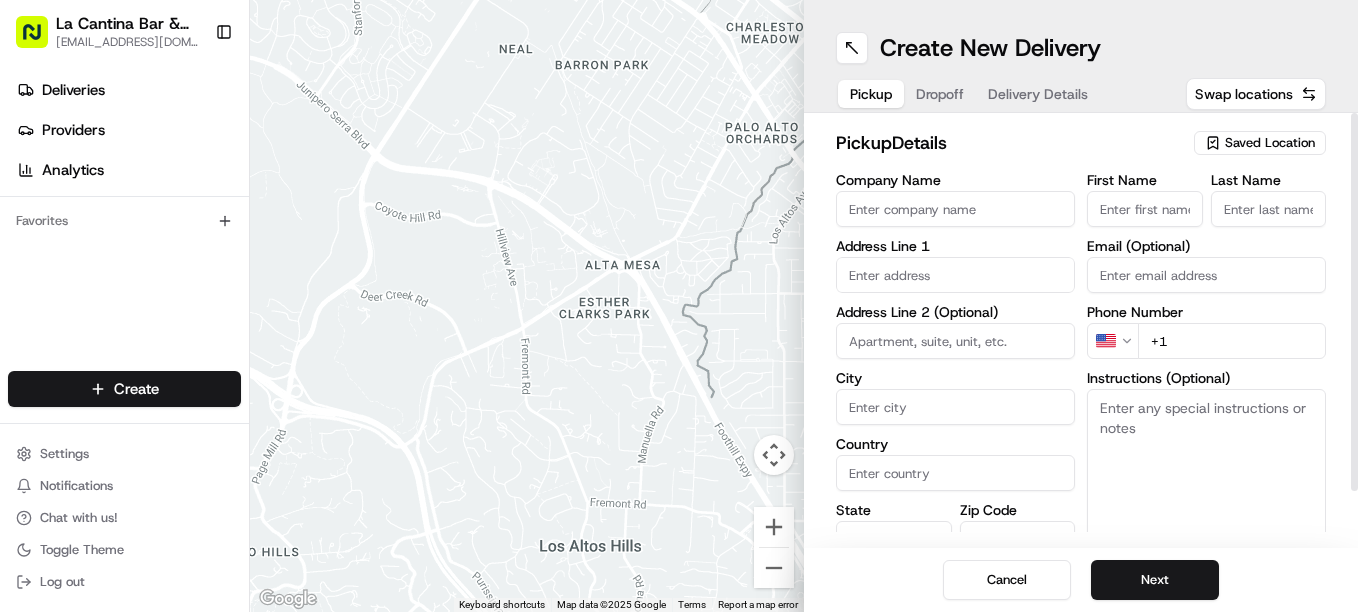 click on "Company Name" at bounding box center (955, 209) 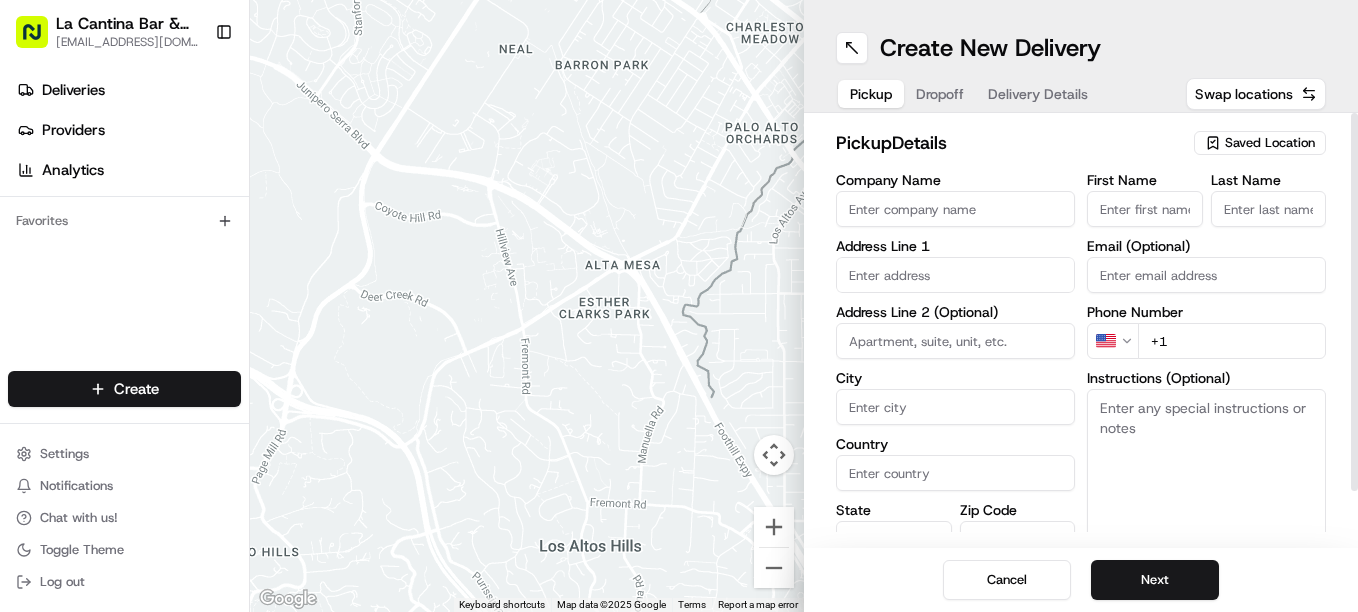 type on "La Cantina Bar & Grill" 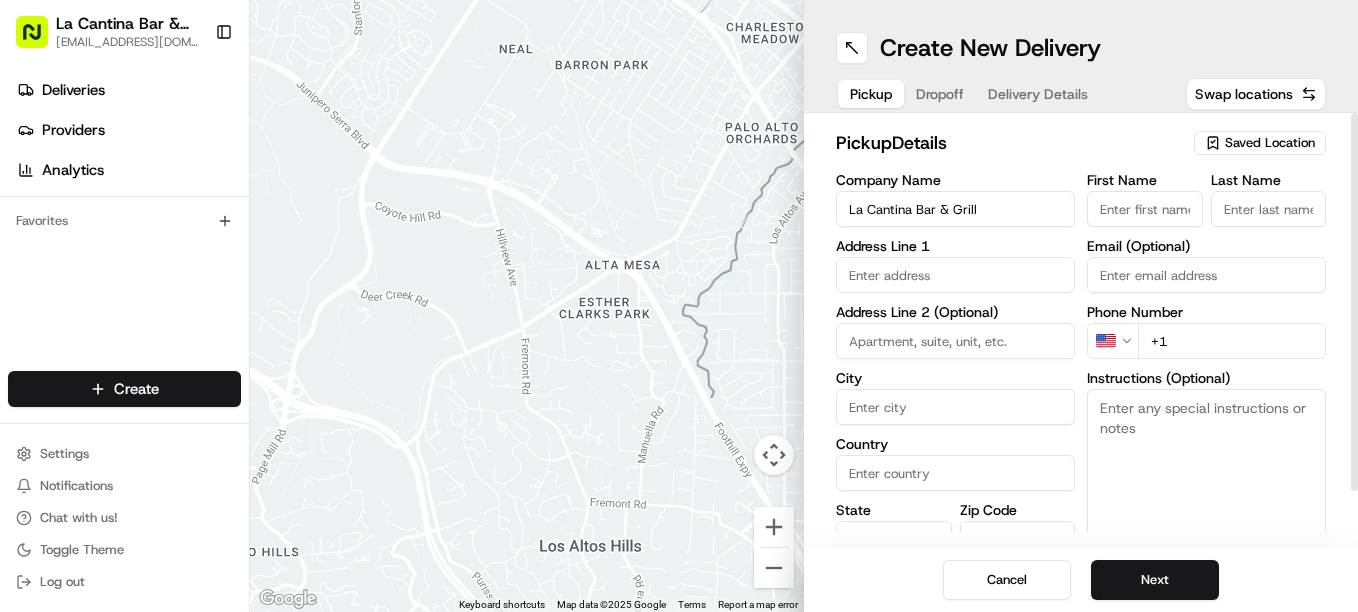 type on "123 Norwich Road" 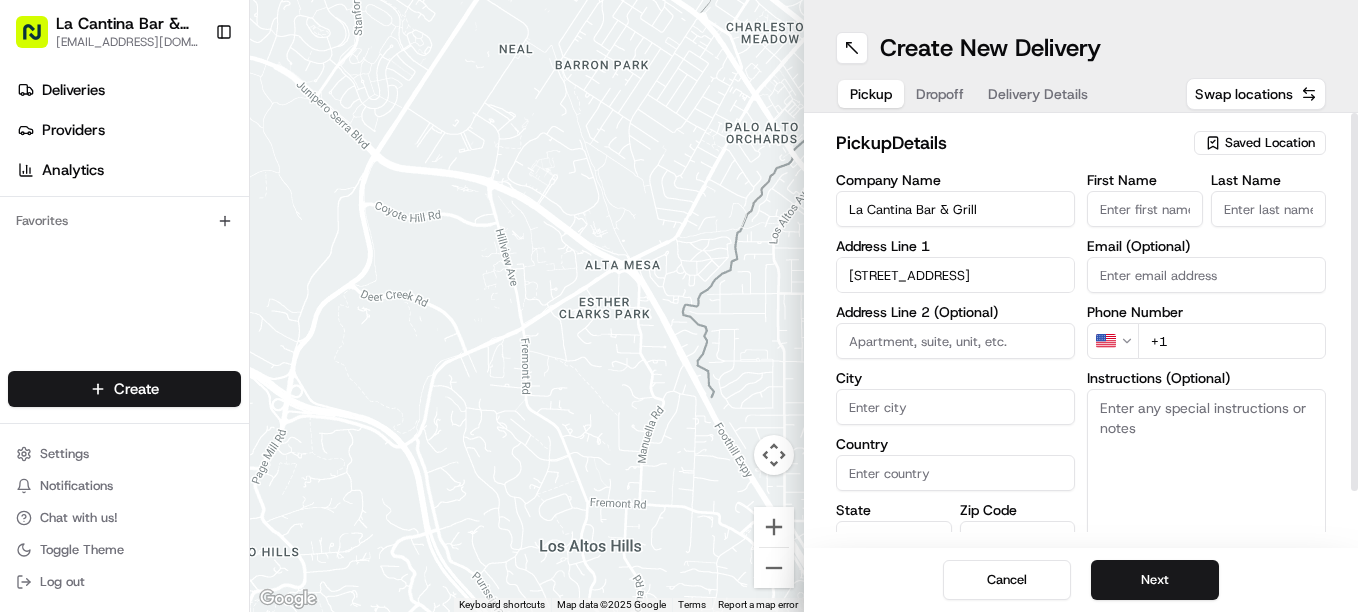 type on "Plainfield" 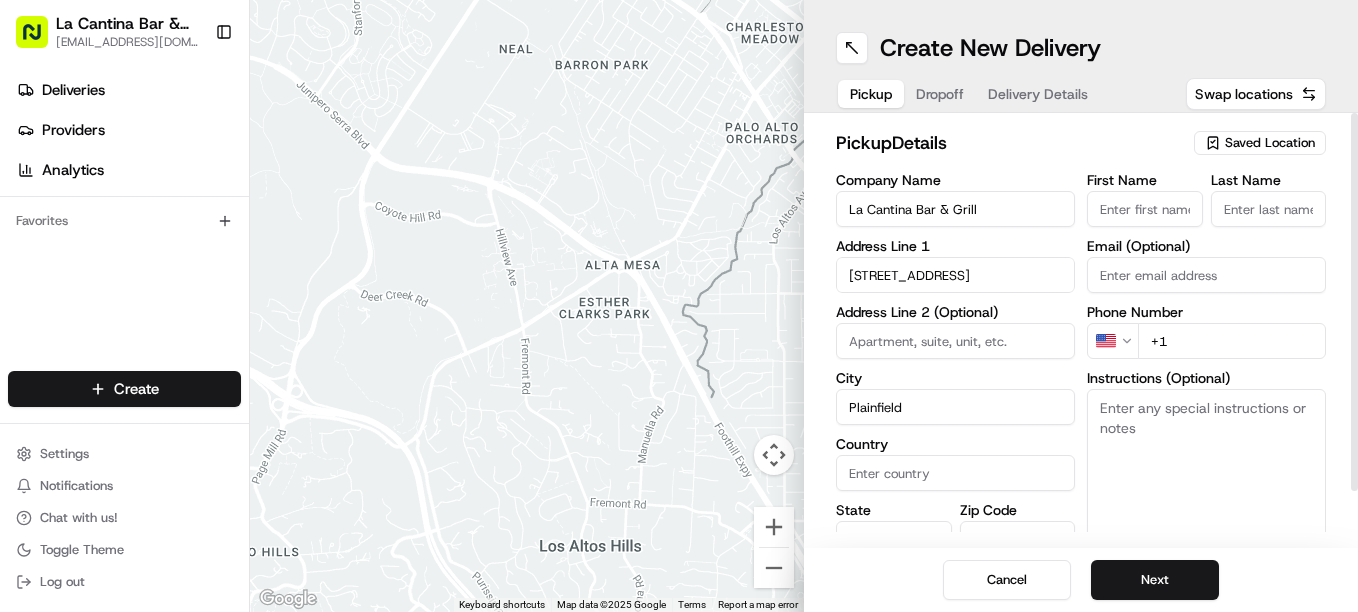 type on "United States" 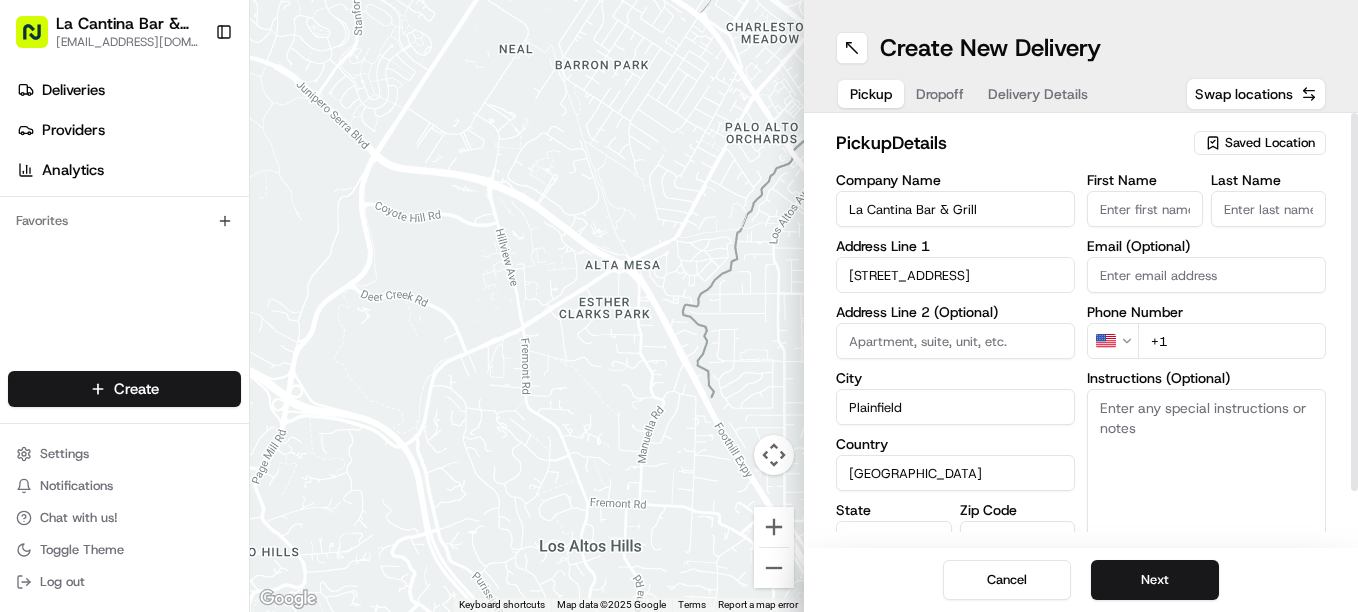 type on "CT" 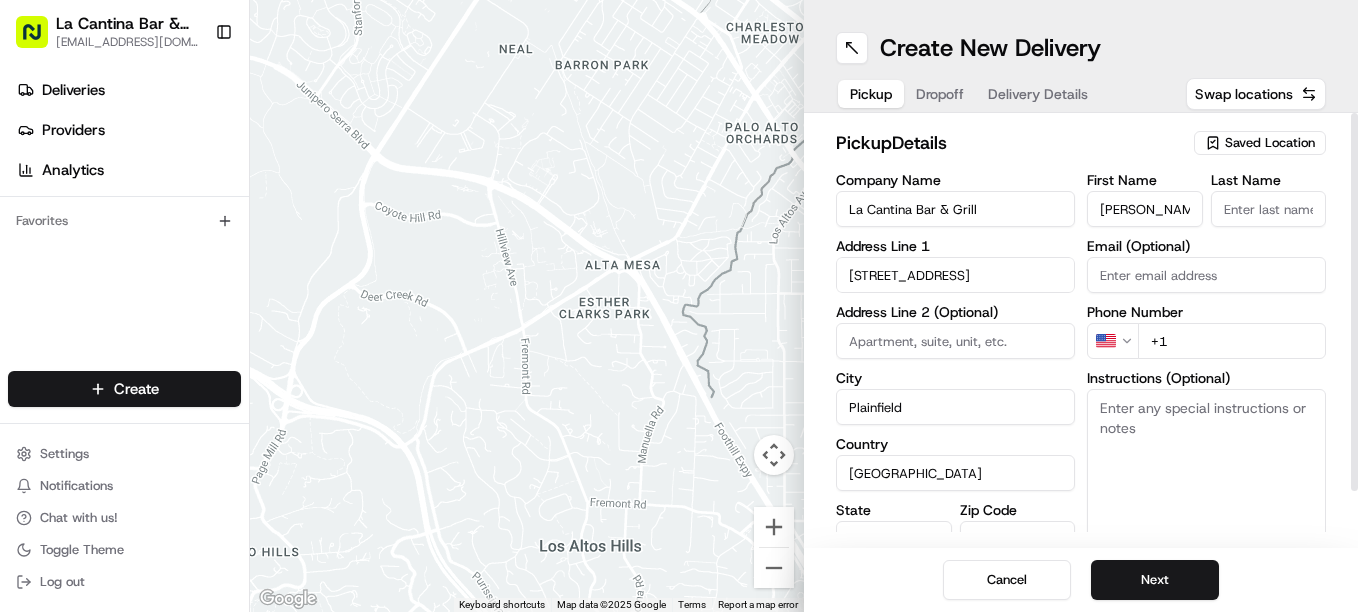 type on "Gamboa" 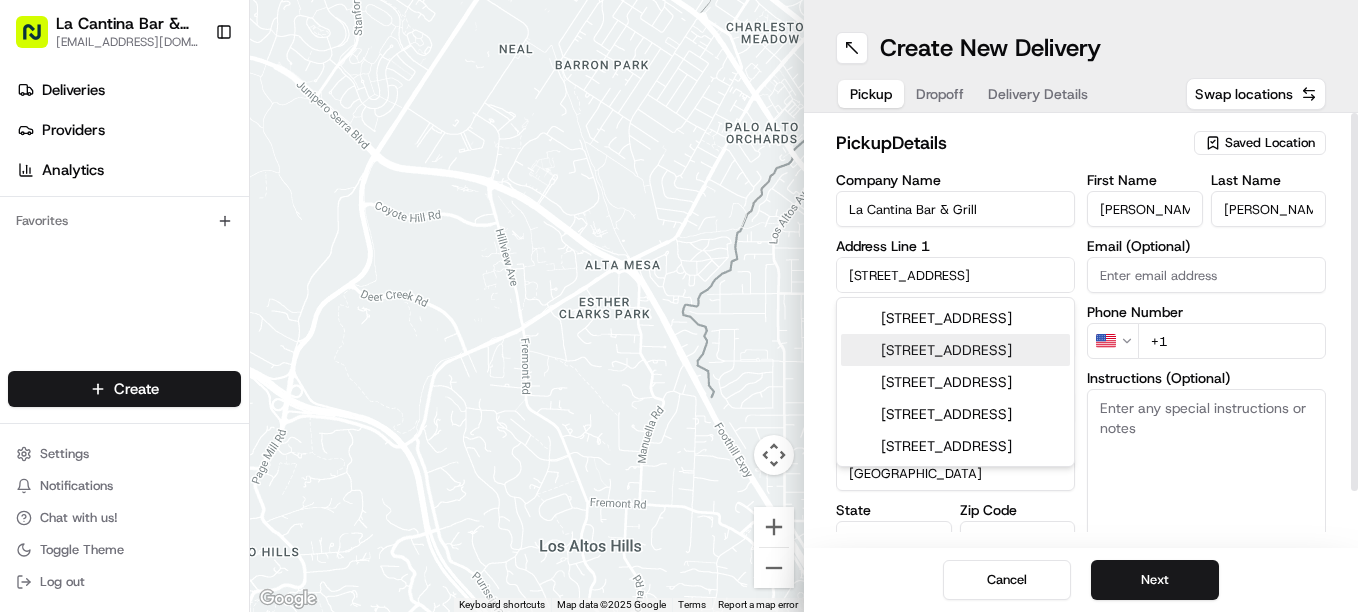 click on "+1" at bounding box center [1232, 341] 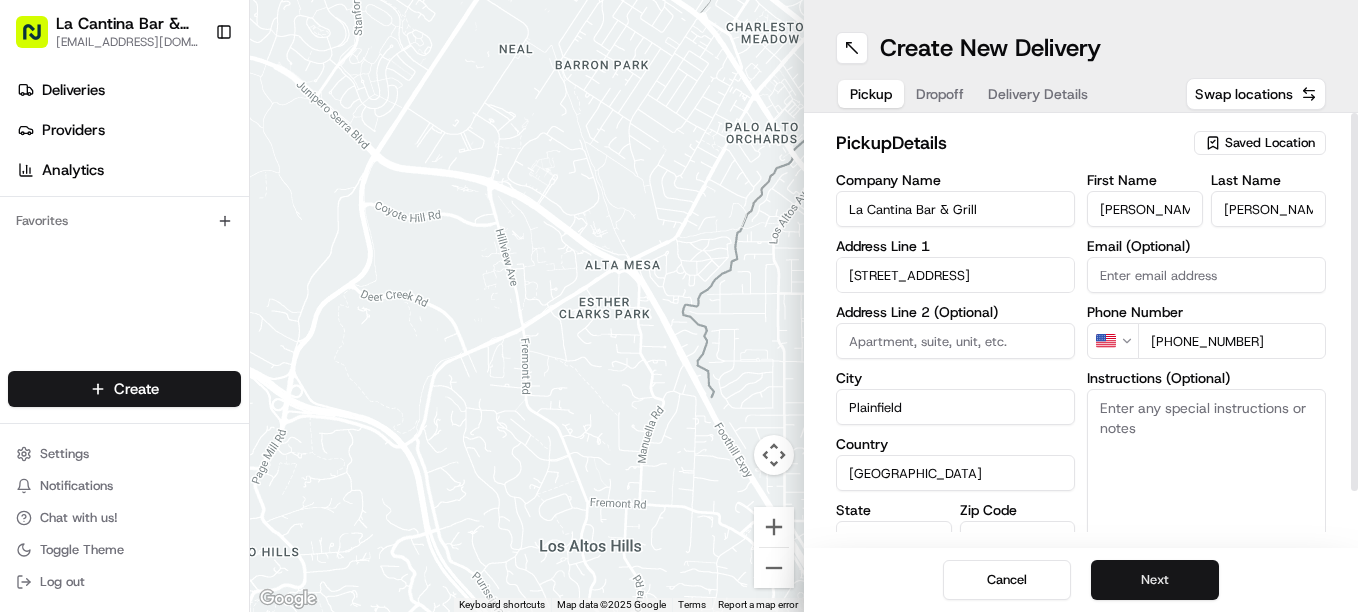 type on "+1 860 317 1117" 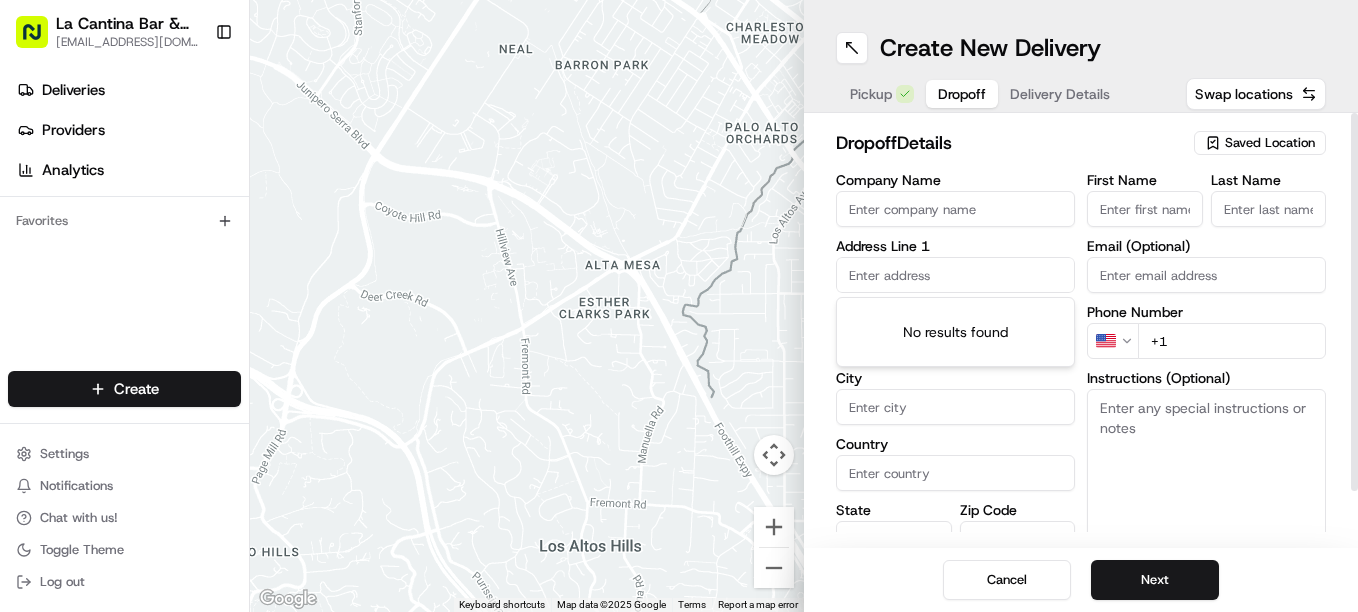 click at bounding box center [955, 275] 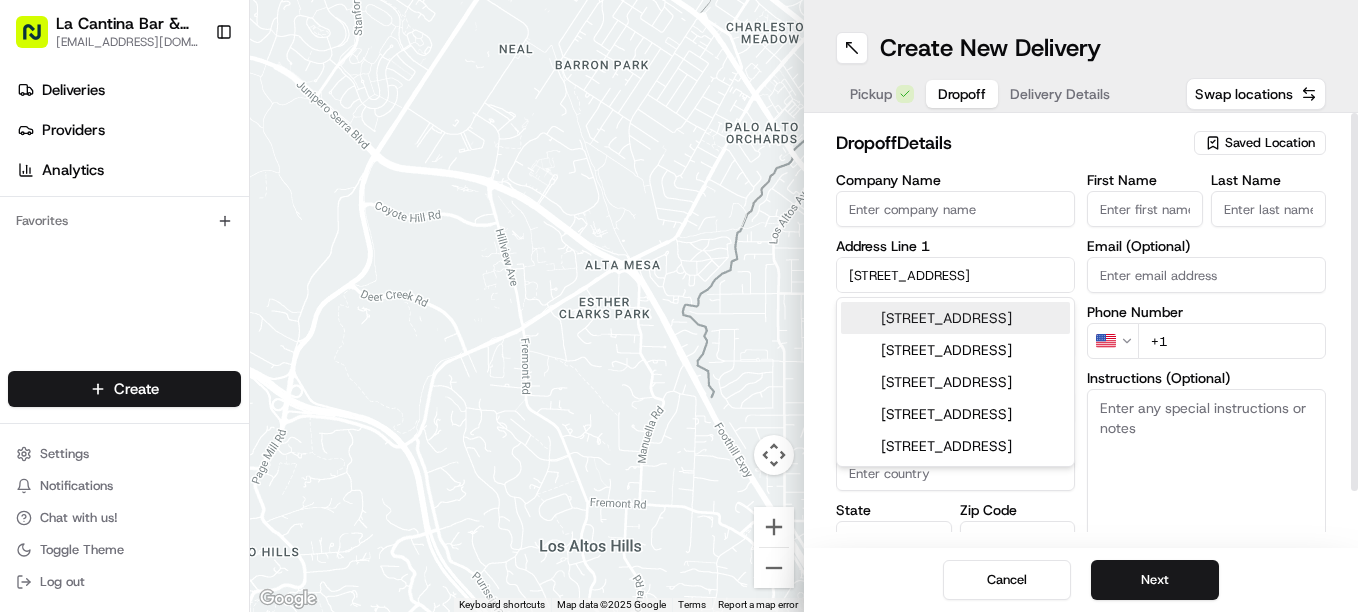 click on "22 Green Street, Plainfield, CT" at bounding box center (955, 318) 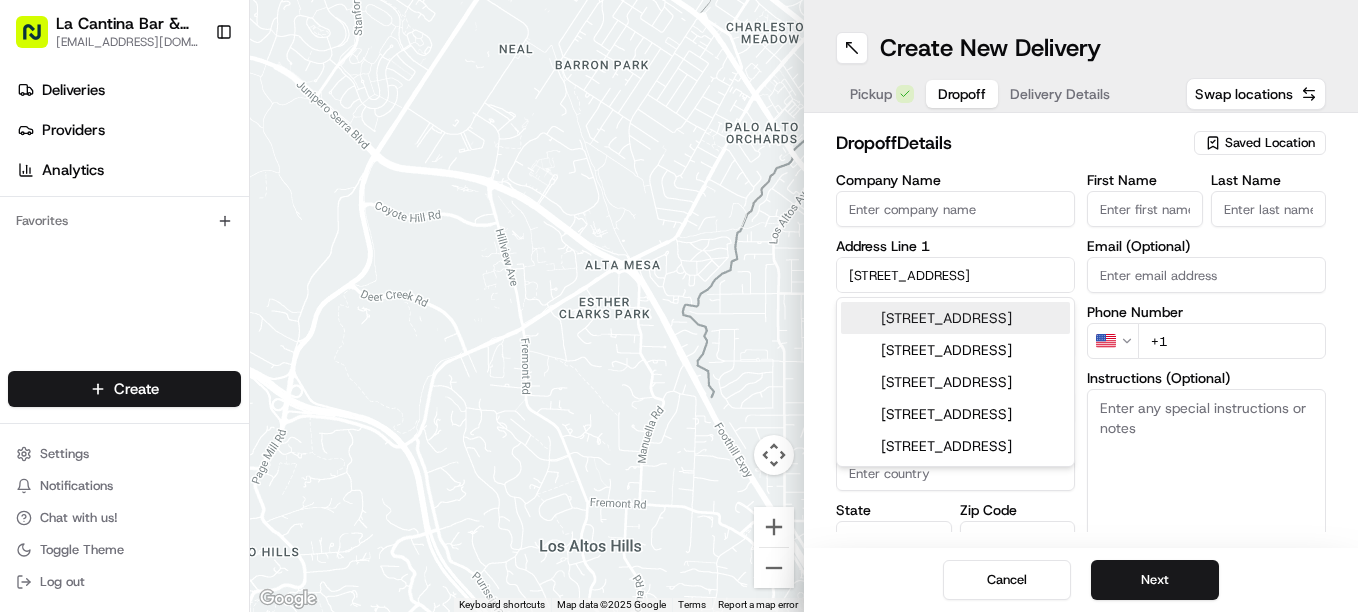 type on "[STREET_ADDRESS]" 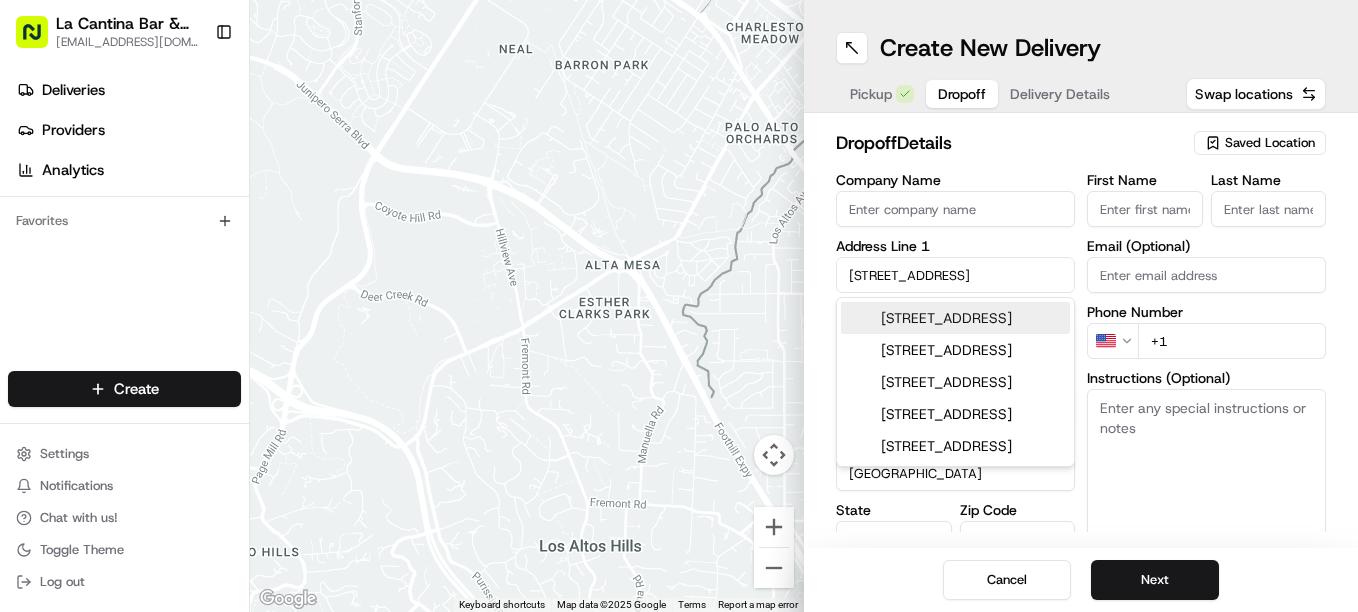 type on "22 Green Street" 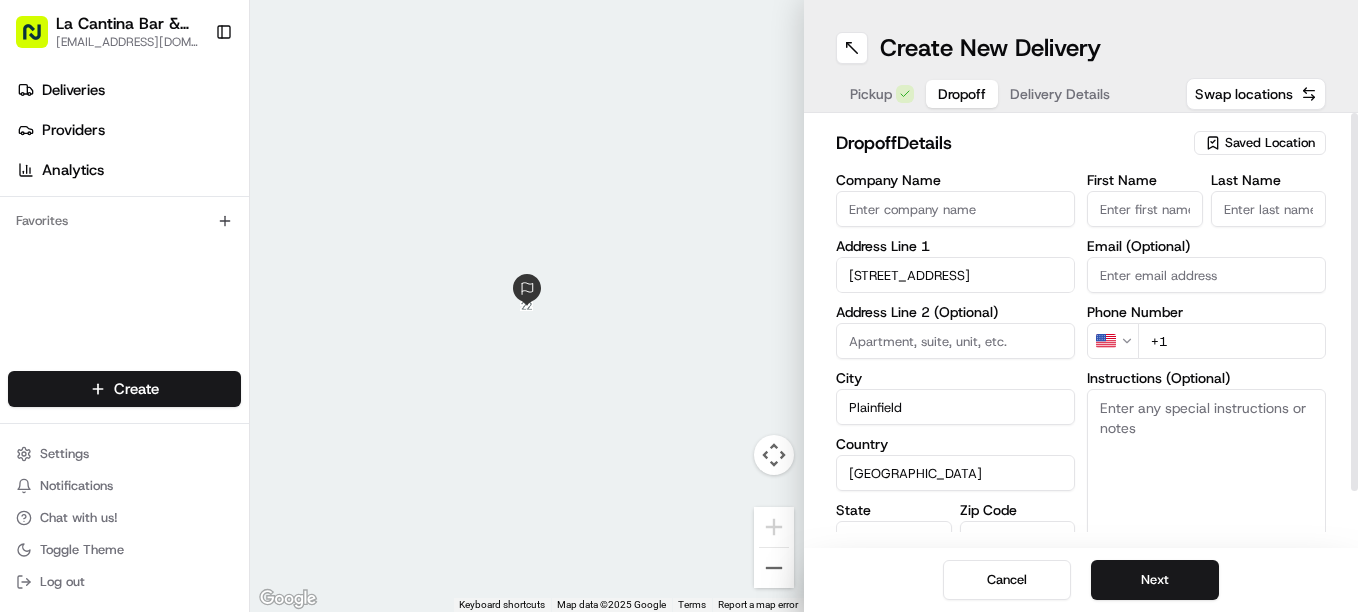 click on "First Name" at bounding box center (1145, 209) 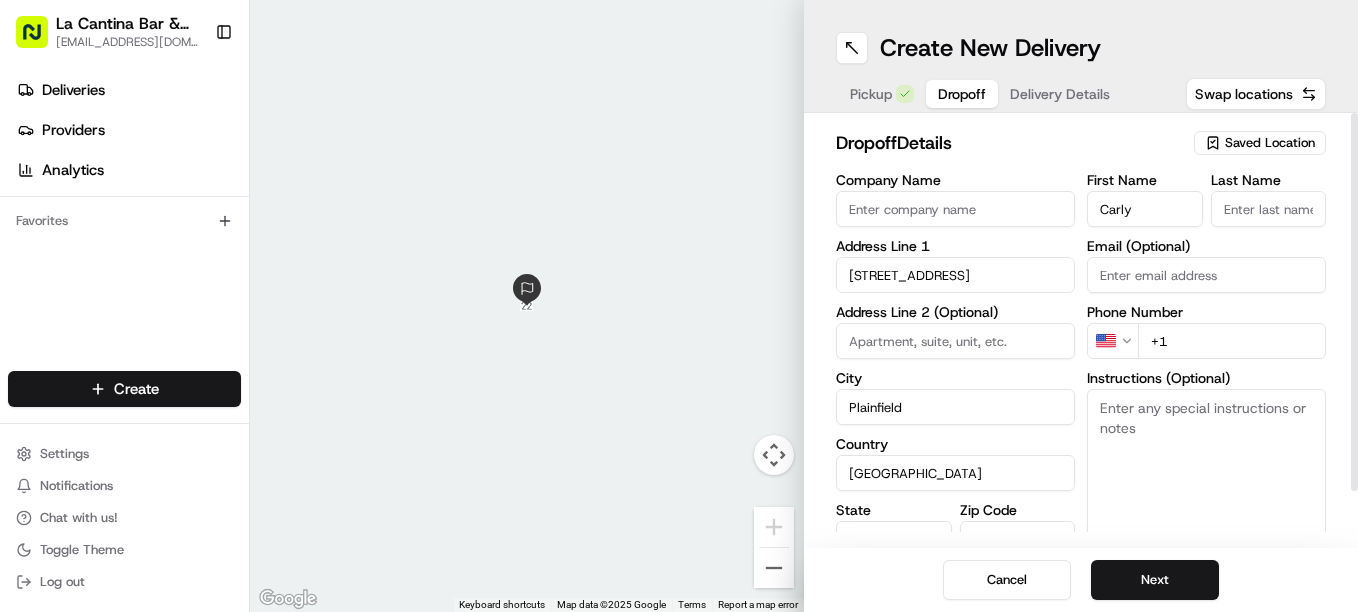 type on "Carly" 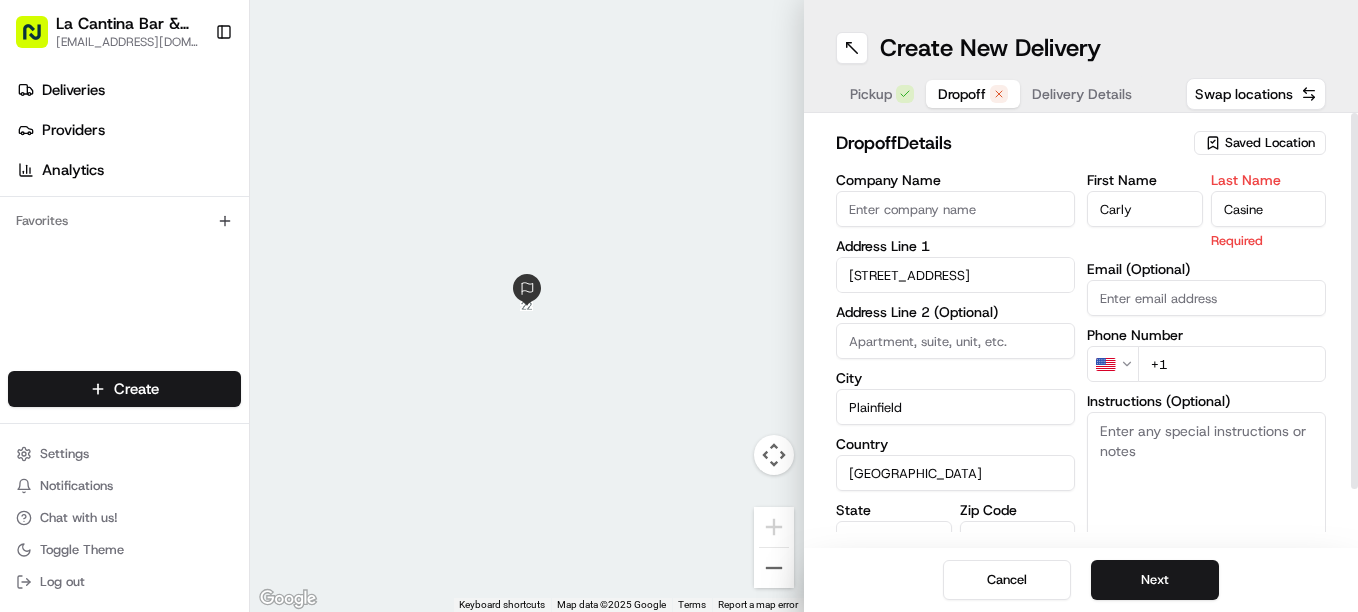type on "Casine" 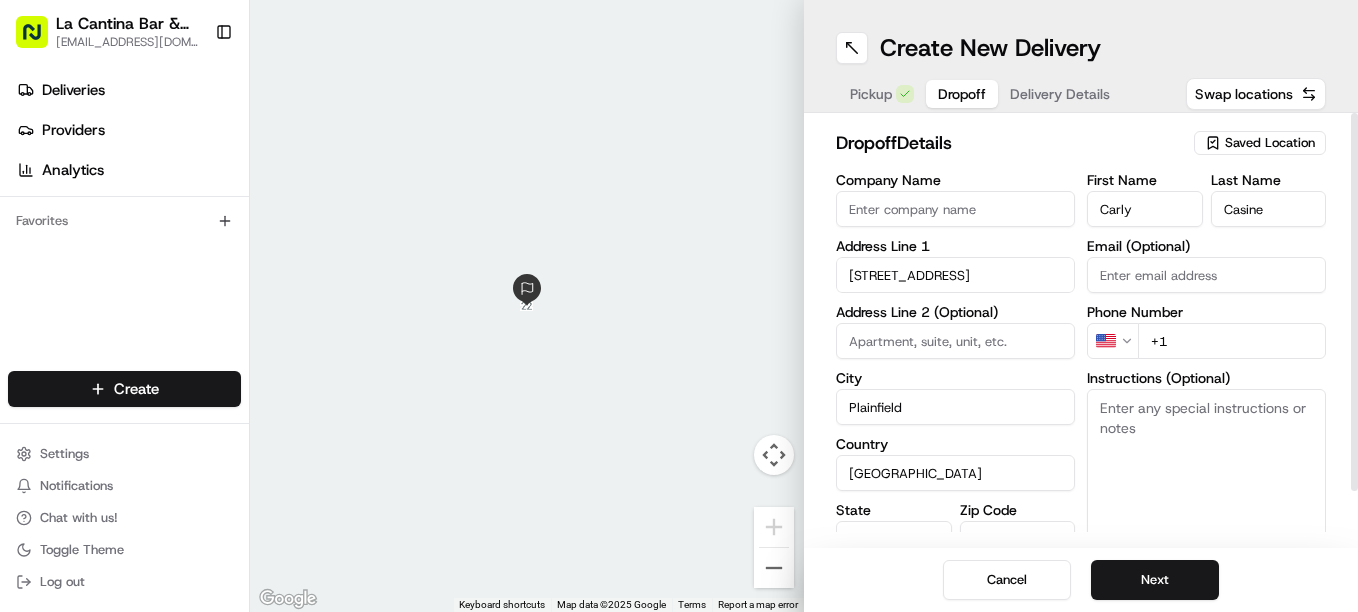 drag, startPoint x: 1241, startPoint y: 217, endPoint x: 703, endPoint y: 433, distance: 579.74133 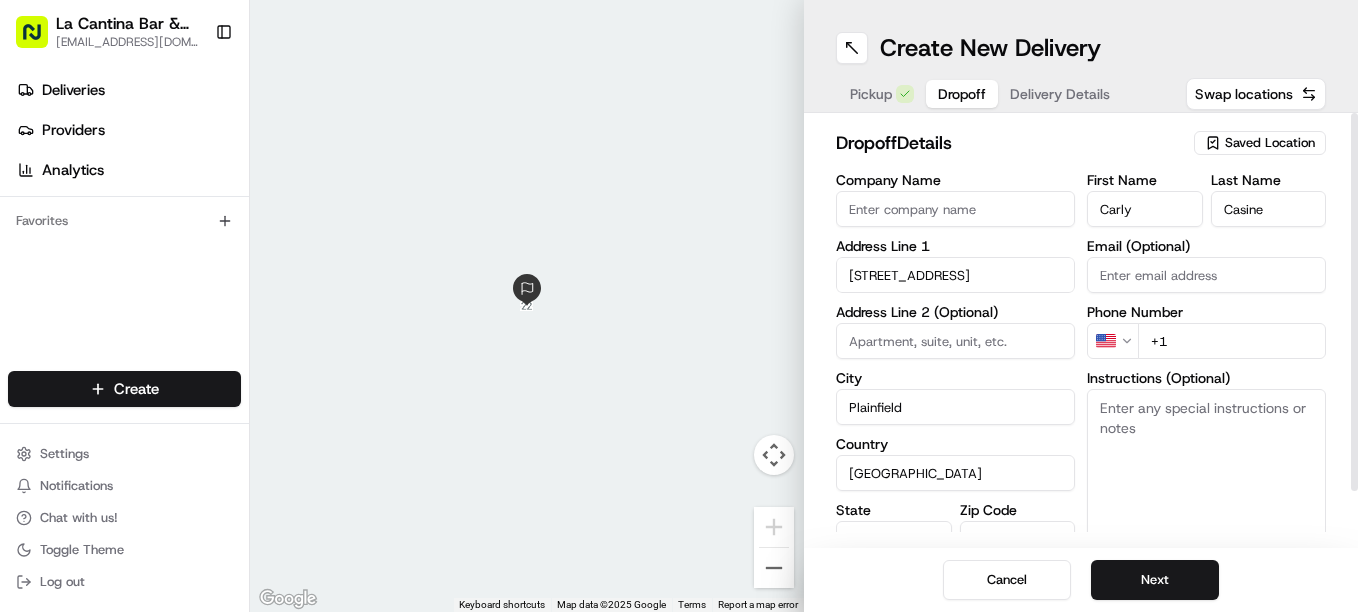 click at bounding box center (527, 306) 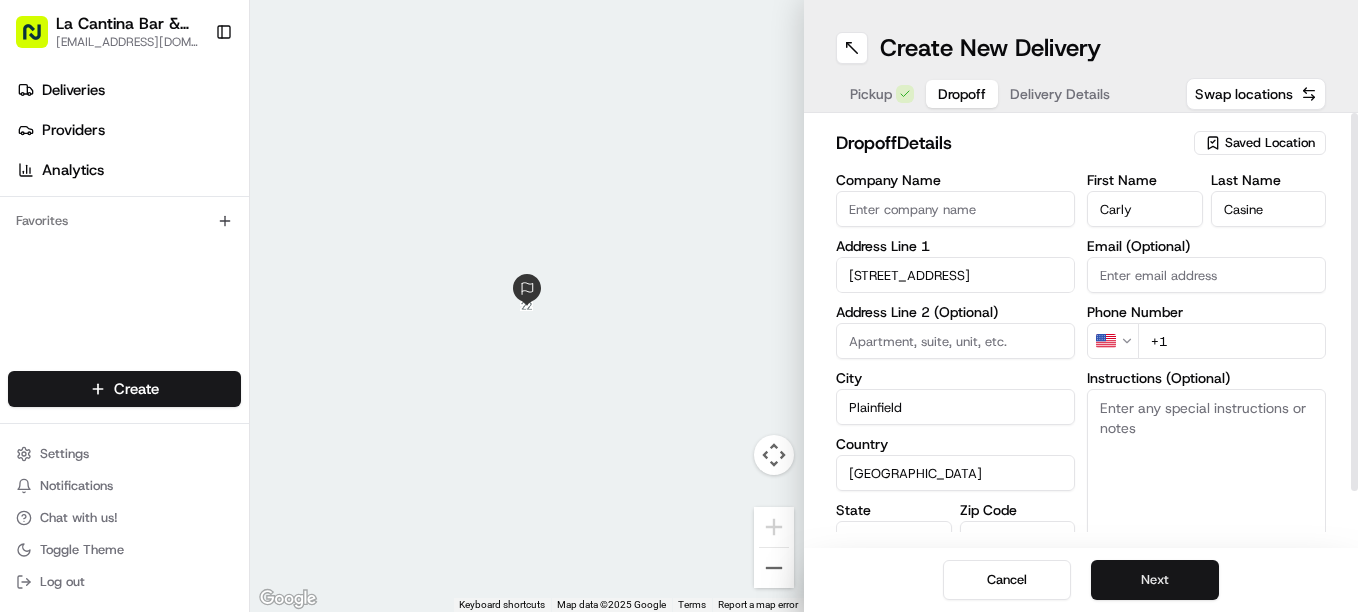 click on "Next" at bounding box center (1155, 580) 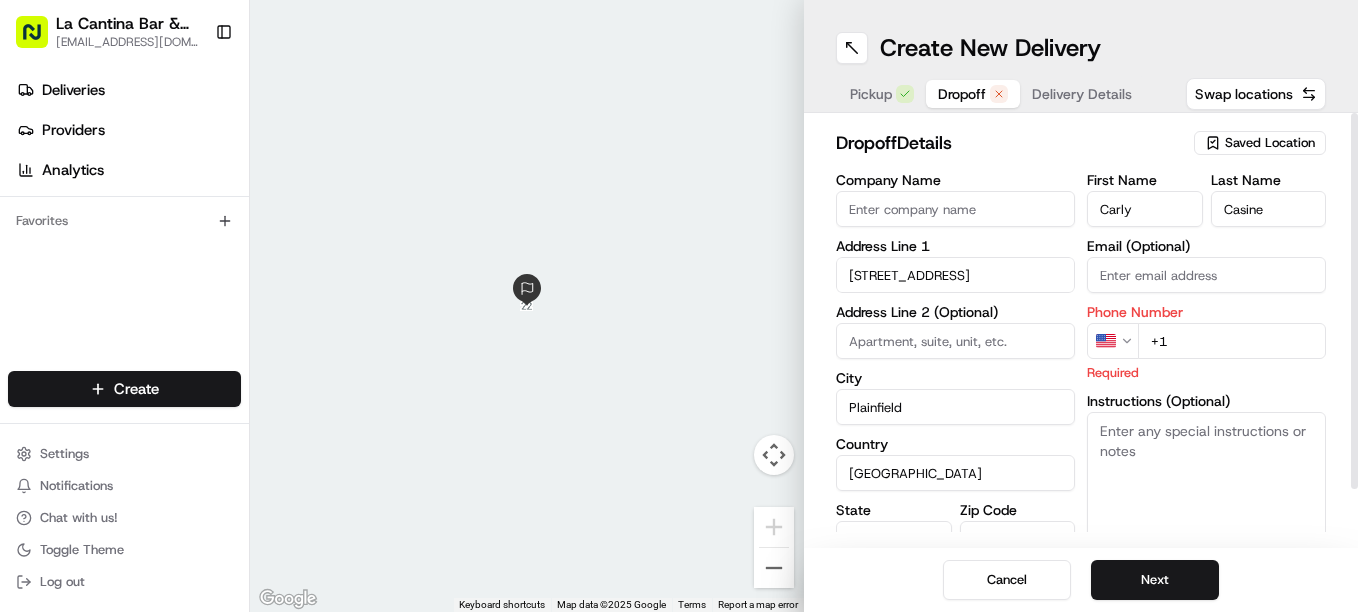 click on "+1" at bounding box center [1232, 341] 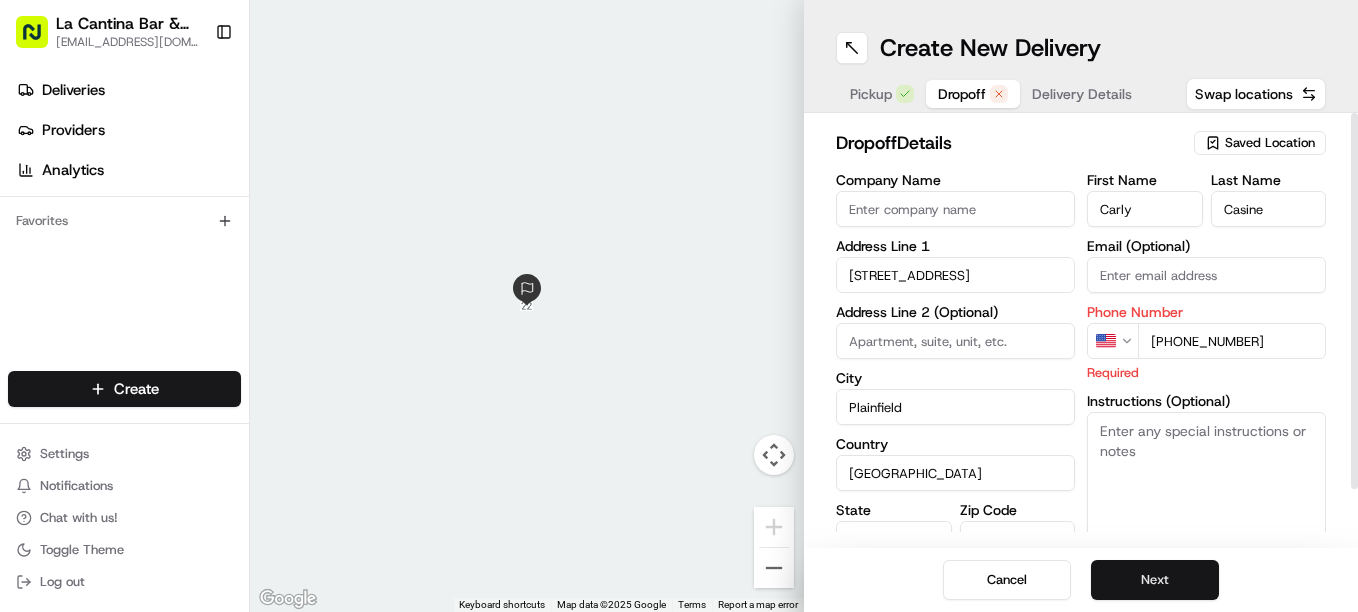 type on "+1 774 230 4981" 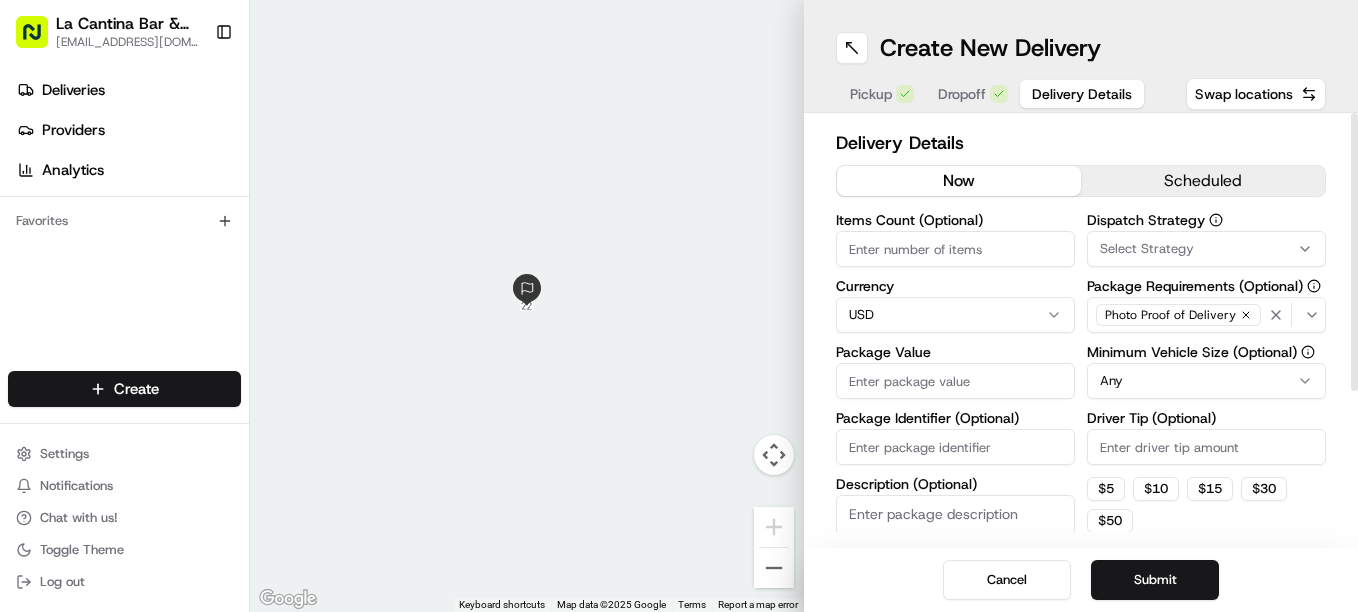 click on "Package Value" at bounding box center [955, 381] 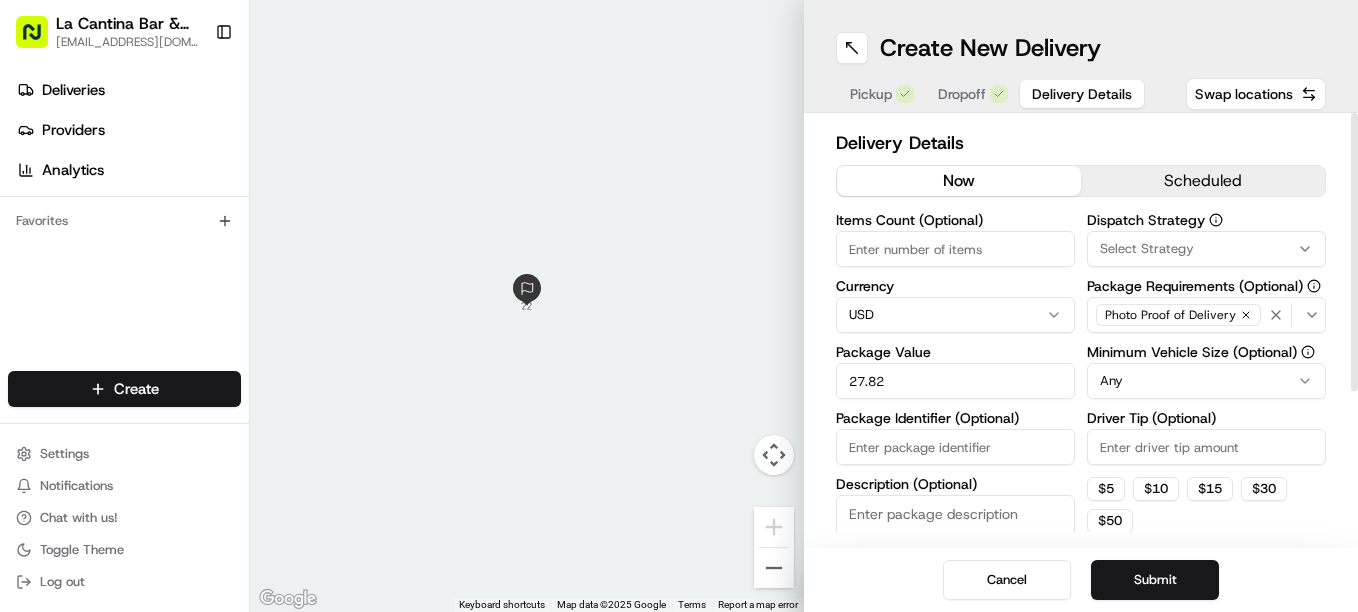 type on "27.82" 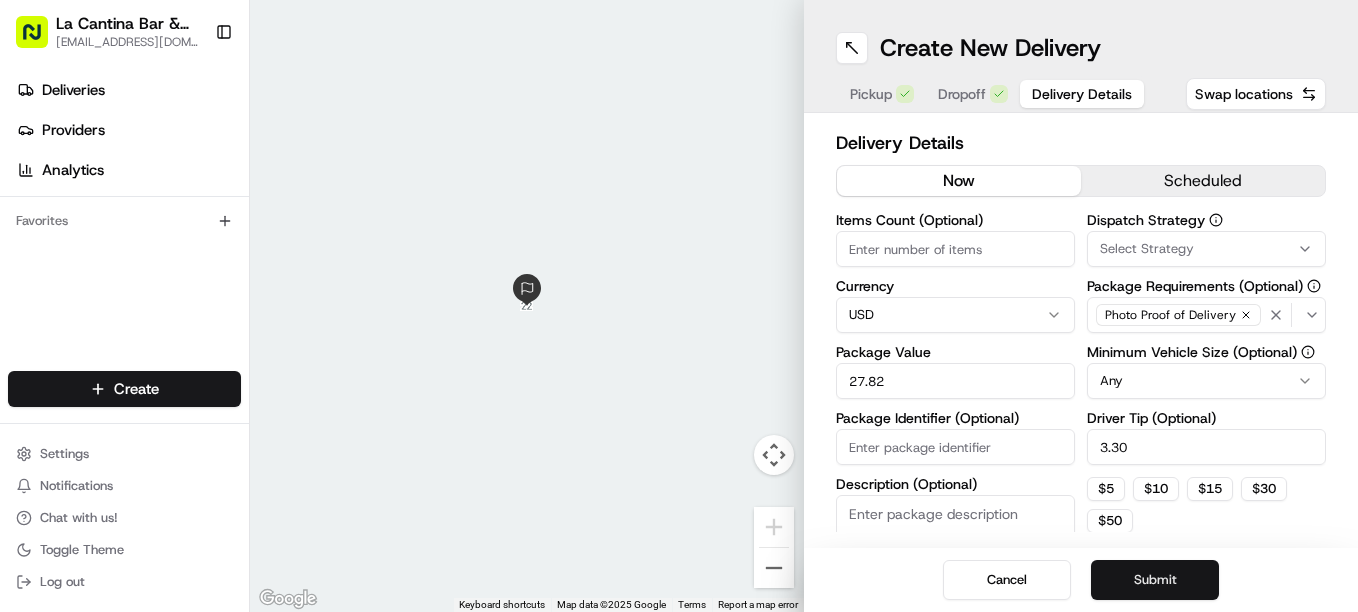 type on "3.30" 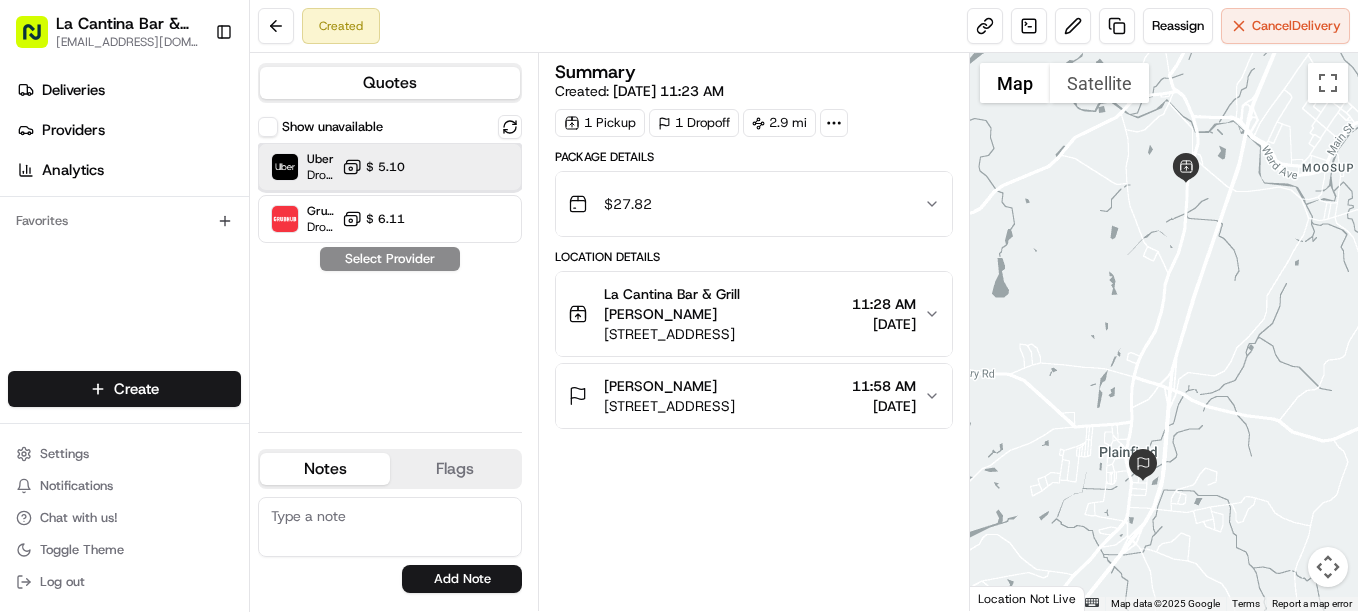 click at bounding box center (461, 167) 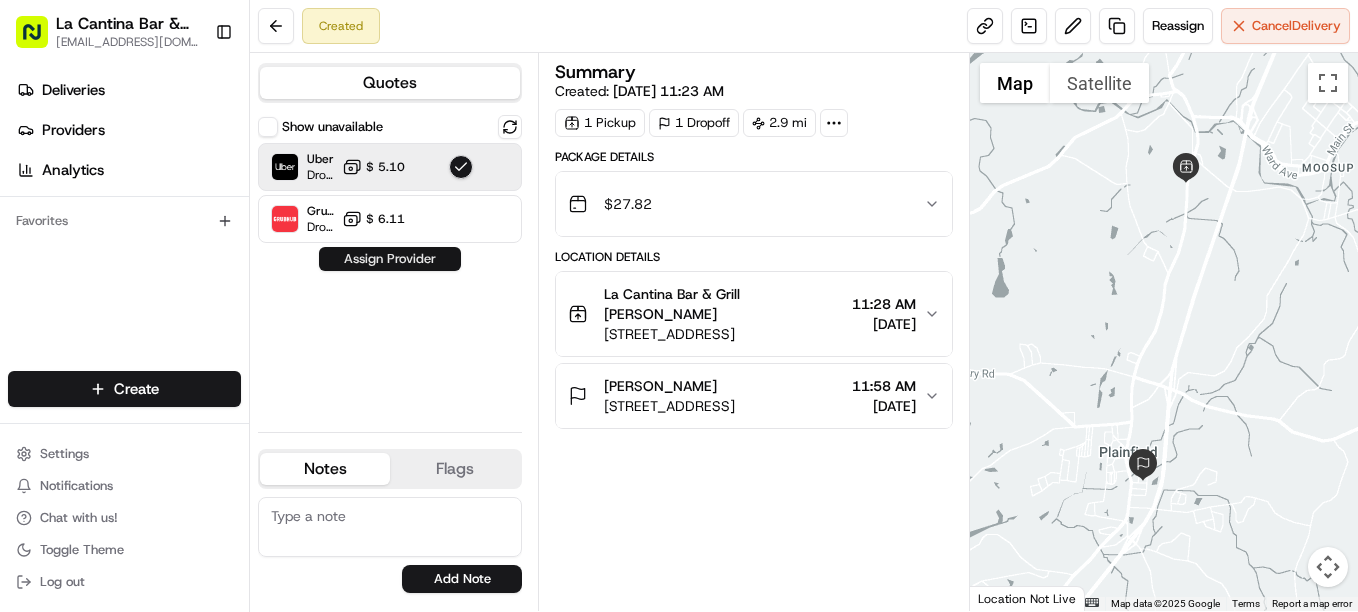 click on "Assign Provider" at bounding box center [390, 259] 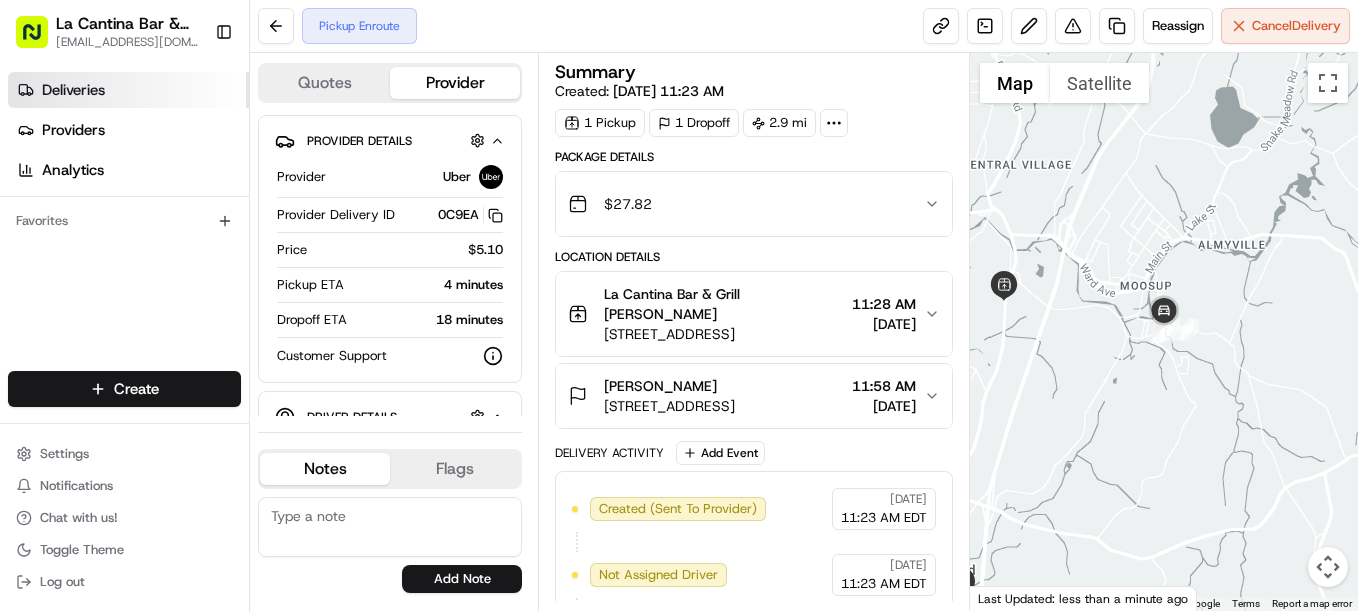 click on "Deliveries" at bounding box center (128, 90) 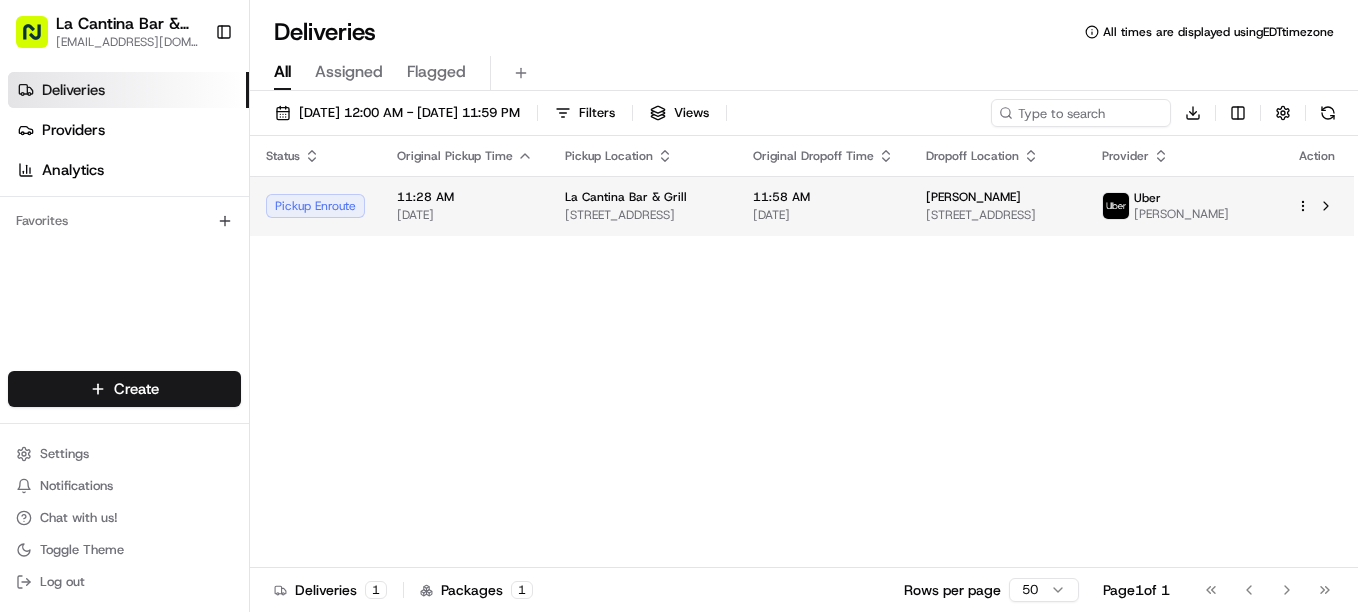 click on "Pickup Enroute" at bounding box center (315, 206) 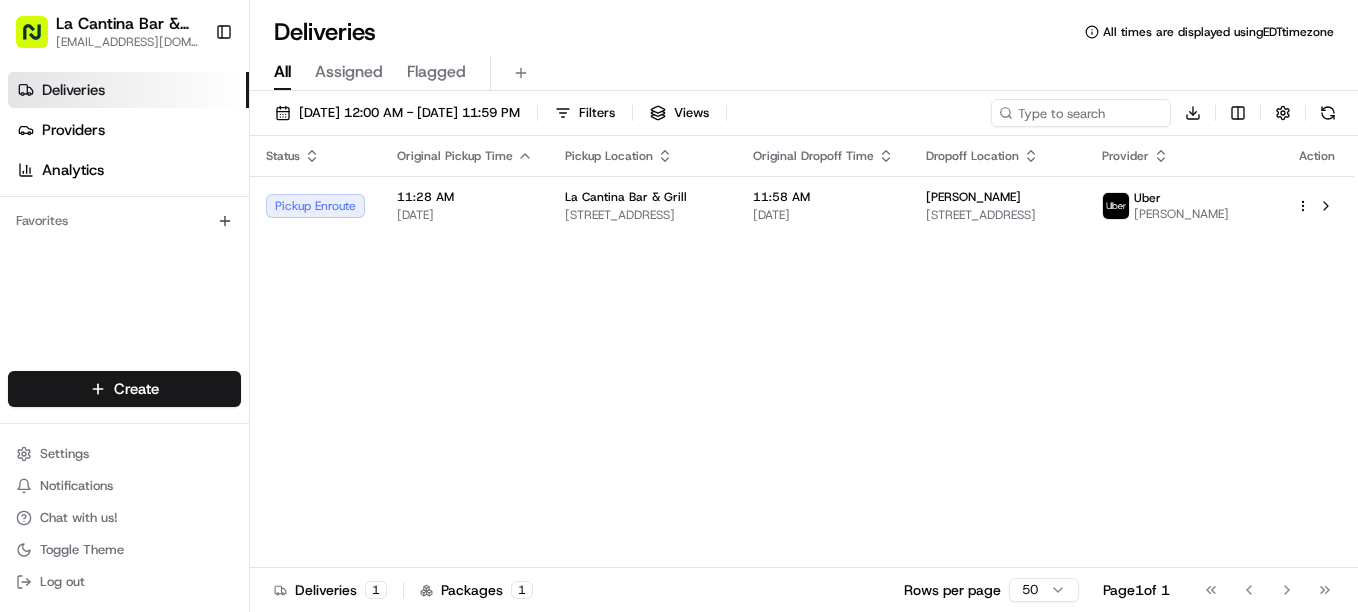 click on "Deliveries" at bounding box center (128, 90) 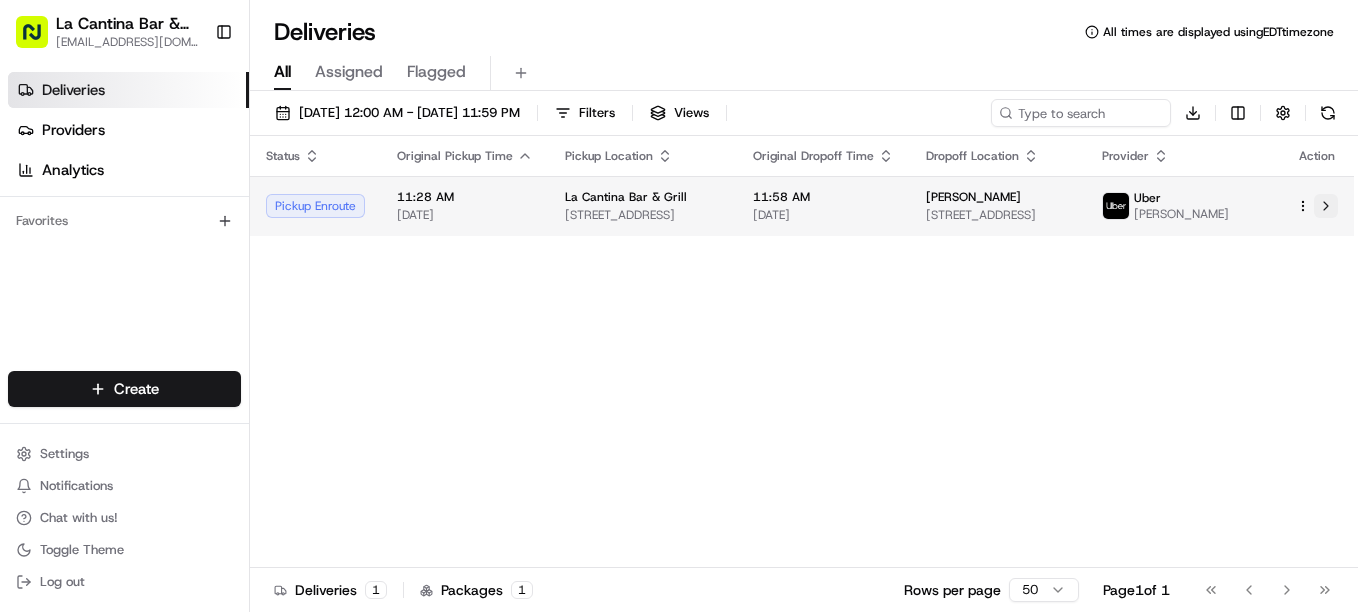 click at bounding box center [1326, 206] 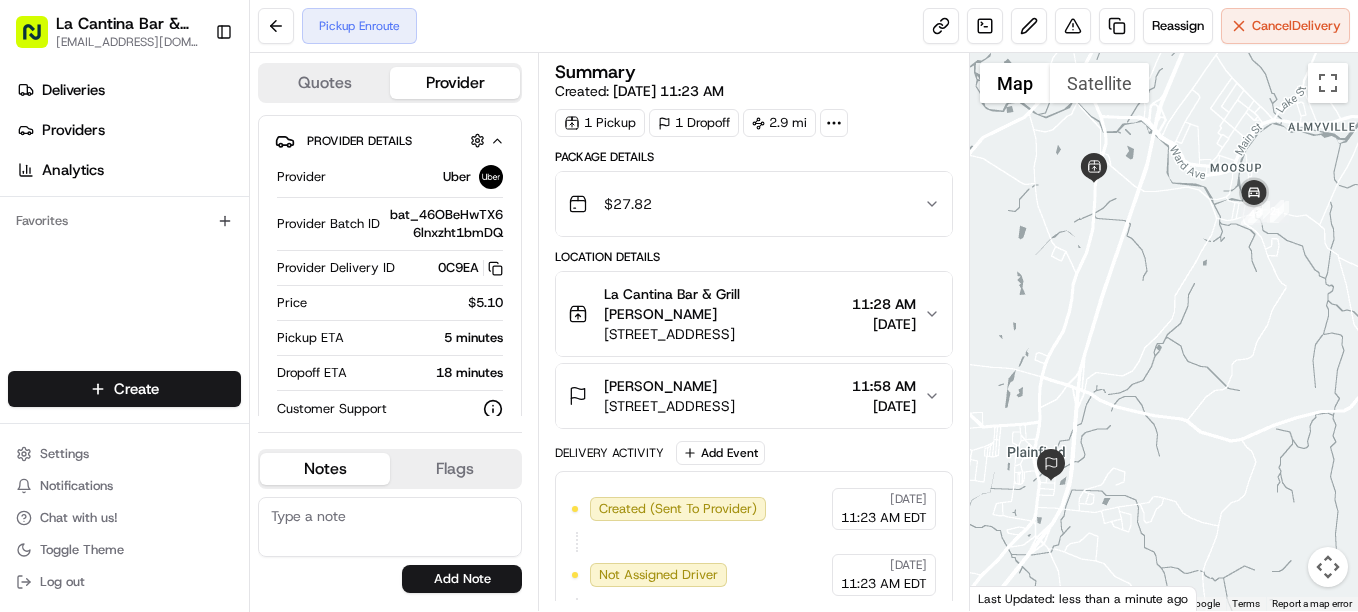 scroll, scrollTop: 0, scrollLeft: 0, axis: both 